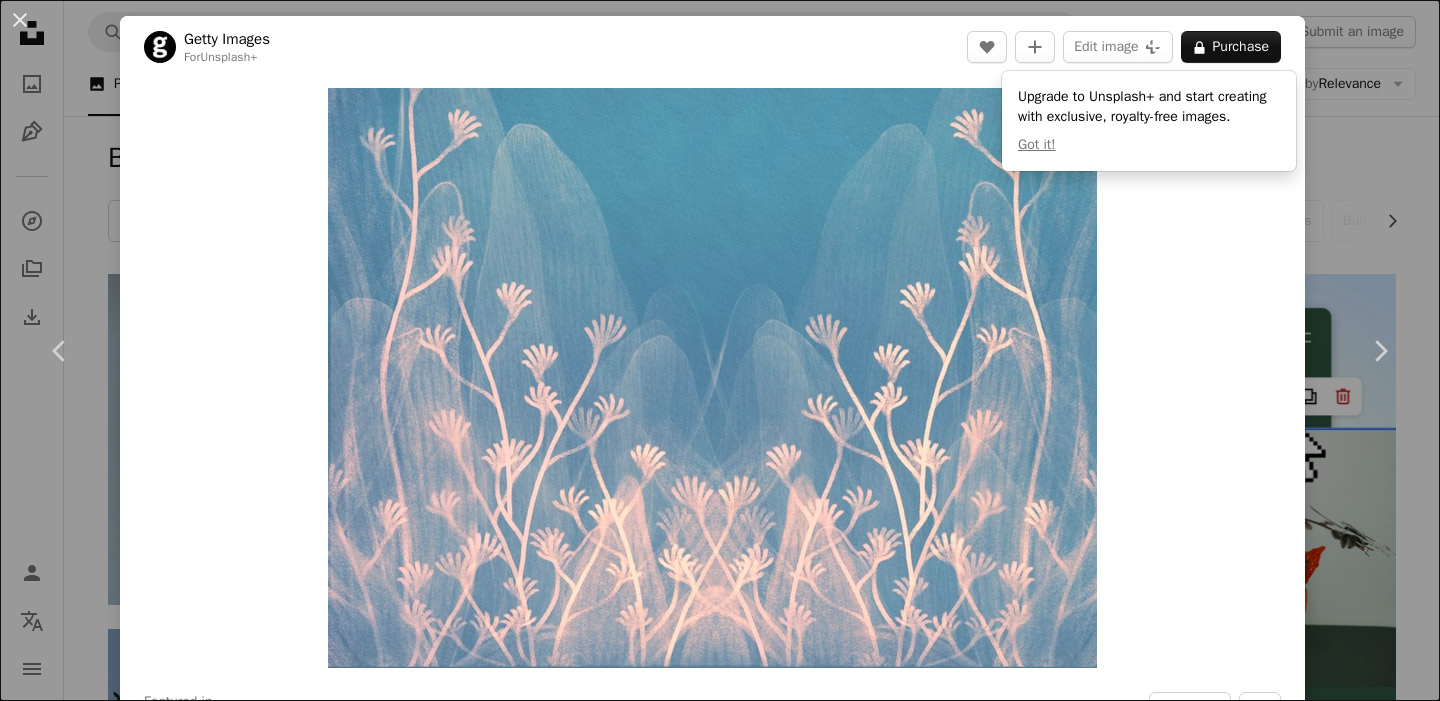 scroll, scrollTop: 41295, scrollLeft: 0, axis: vertical 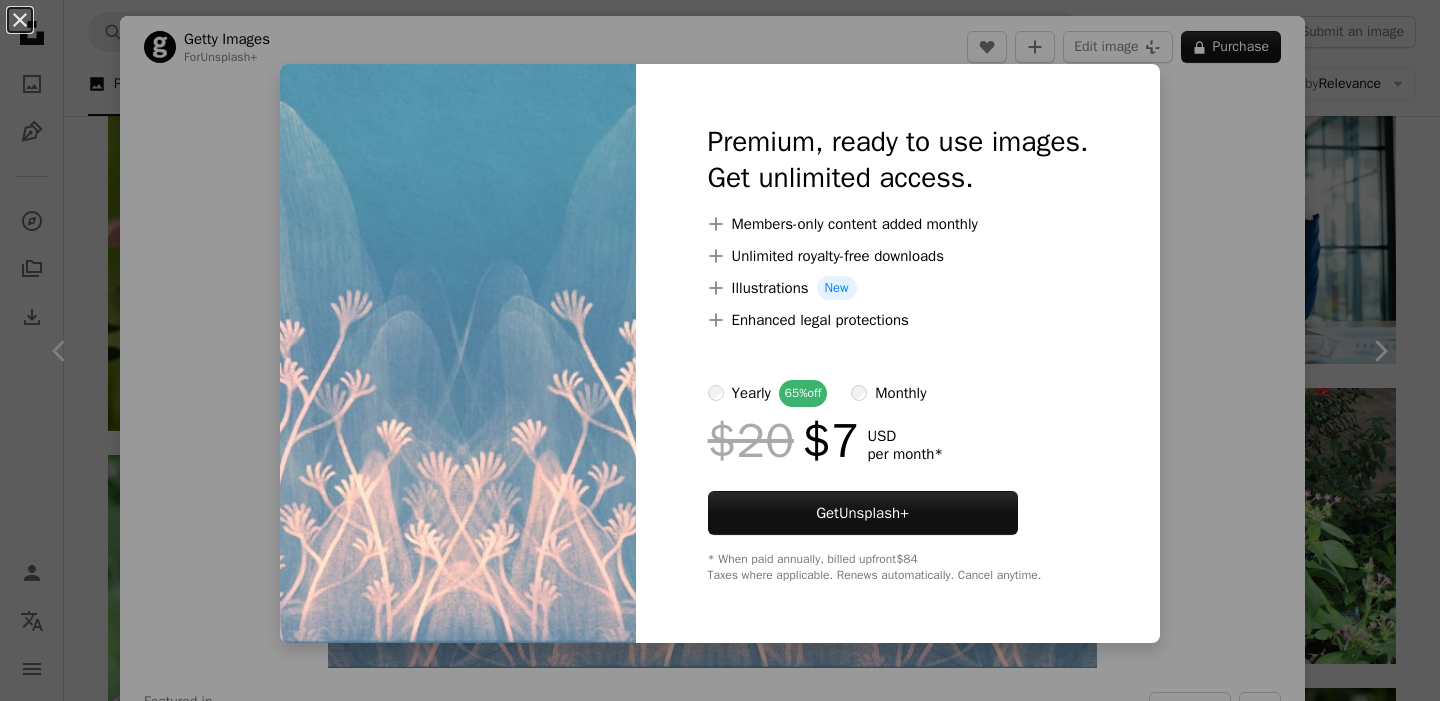click on "An X shape Premium, ready to use images. Get unlimited access. A plus sign Members-only content added monthly A plus sign Unlimited royalty-free downloads A plus sign Illustrations  New A plus sign Enhanced legal protections yearly 65%  off monthly $20   $7 USD per month * Get  Unsplash+ * When paid annually, billed upfront  $84 Taxes where applicable. Renews automatically. Cancel anytime." at bounding box center [720, 350] 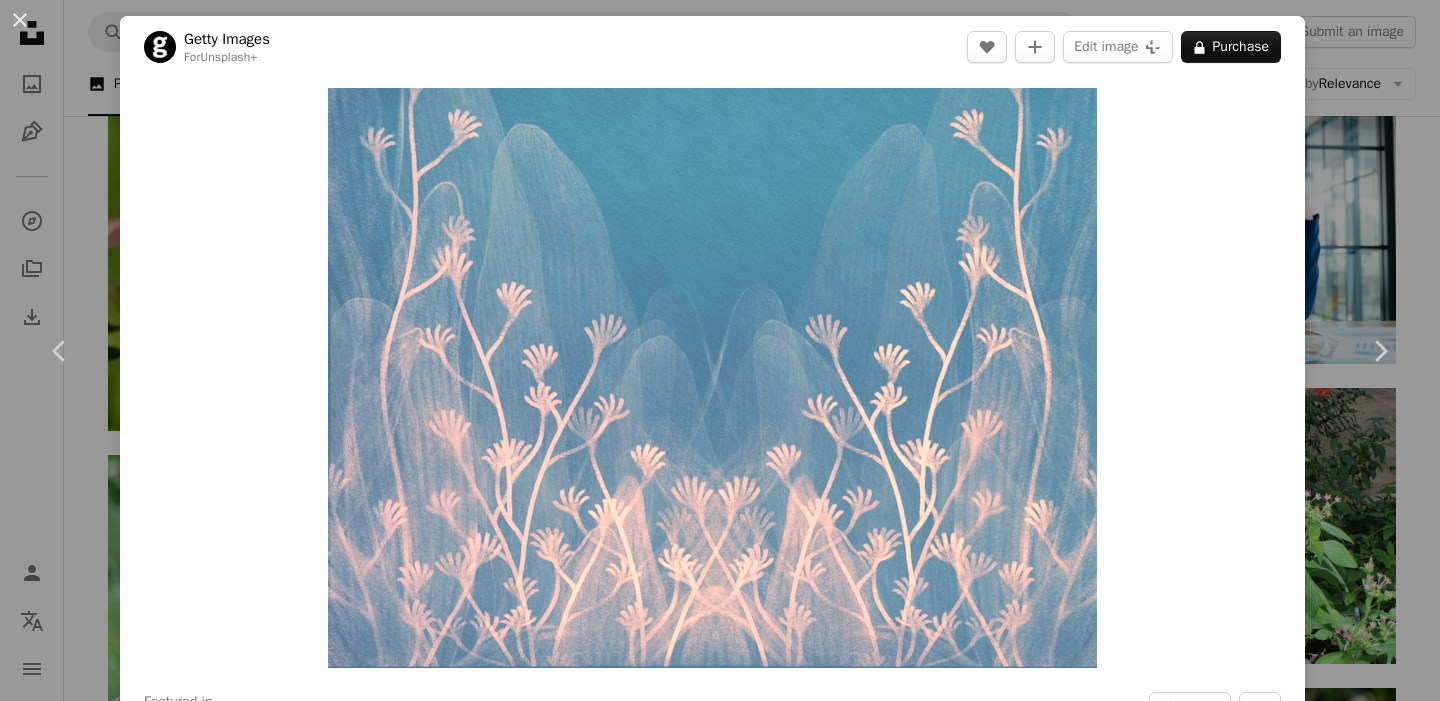 click on "[FIRST] [LAST] For [COMPANY]" at bounding box center (720, 350) 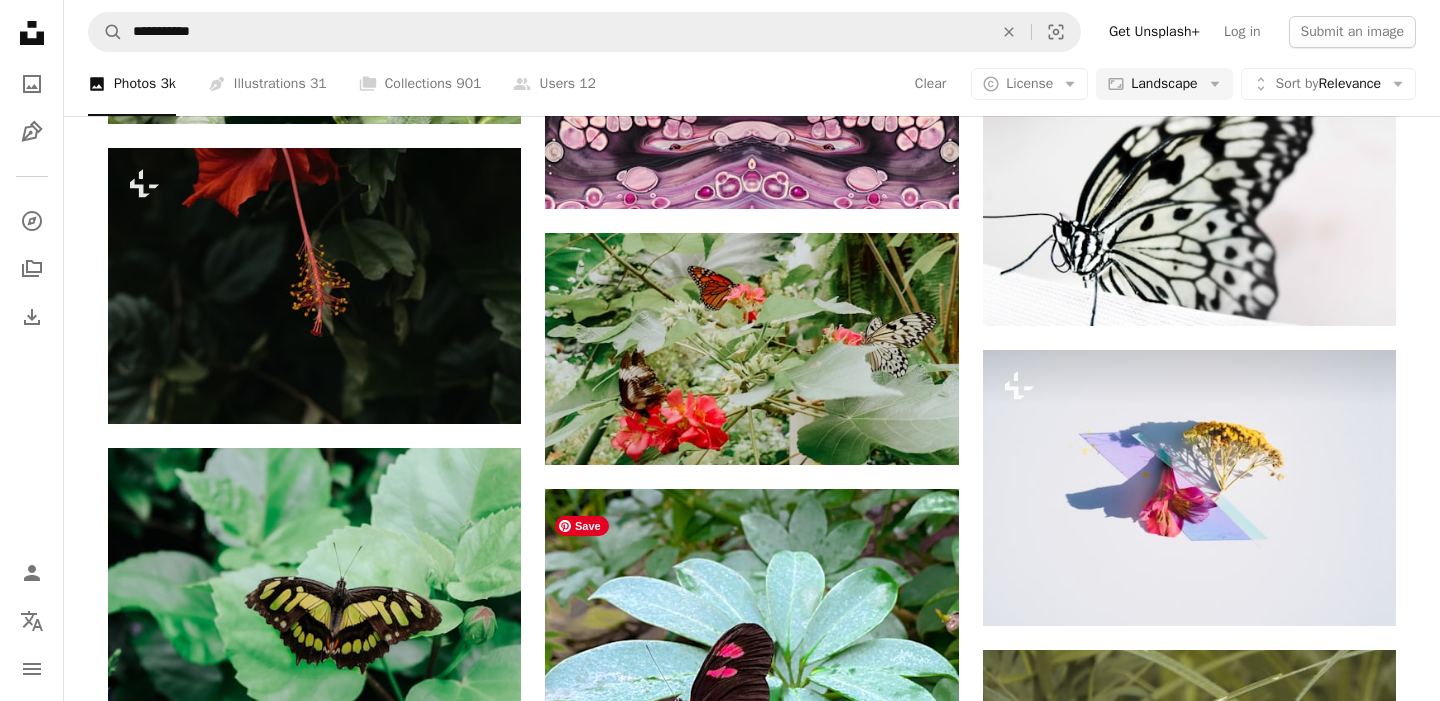 scroll, scrollTop: 43215, scrollLeft: 0, axis: vertical 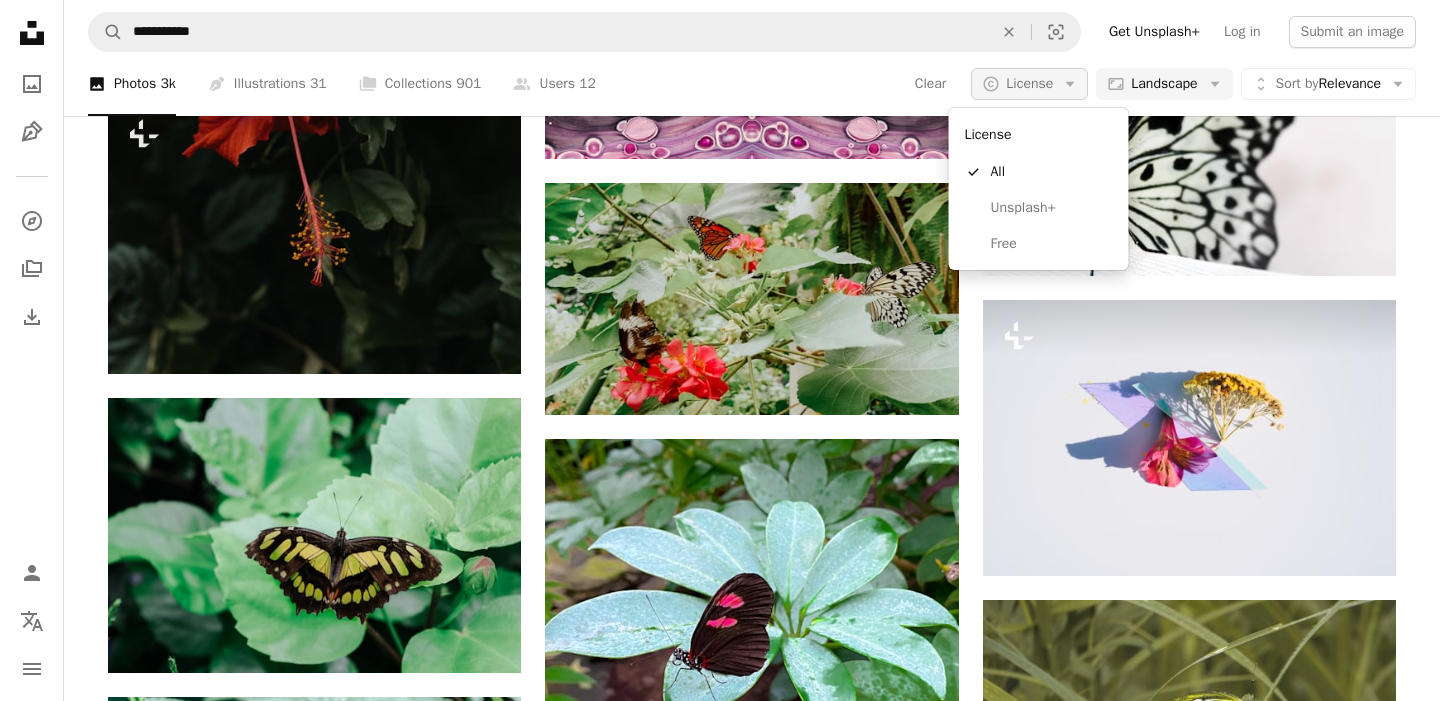 click on "A copyright icon © License Arrow down" at bounding box center (1029, 84) 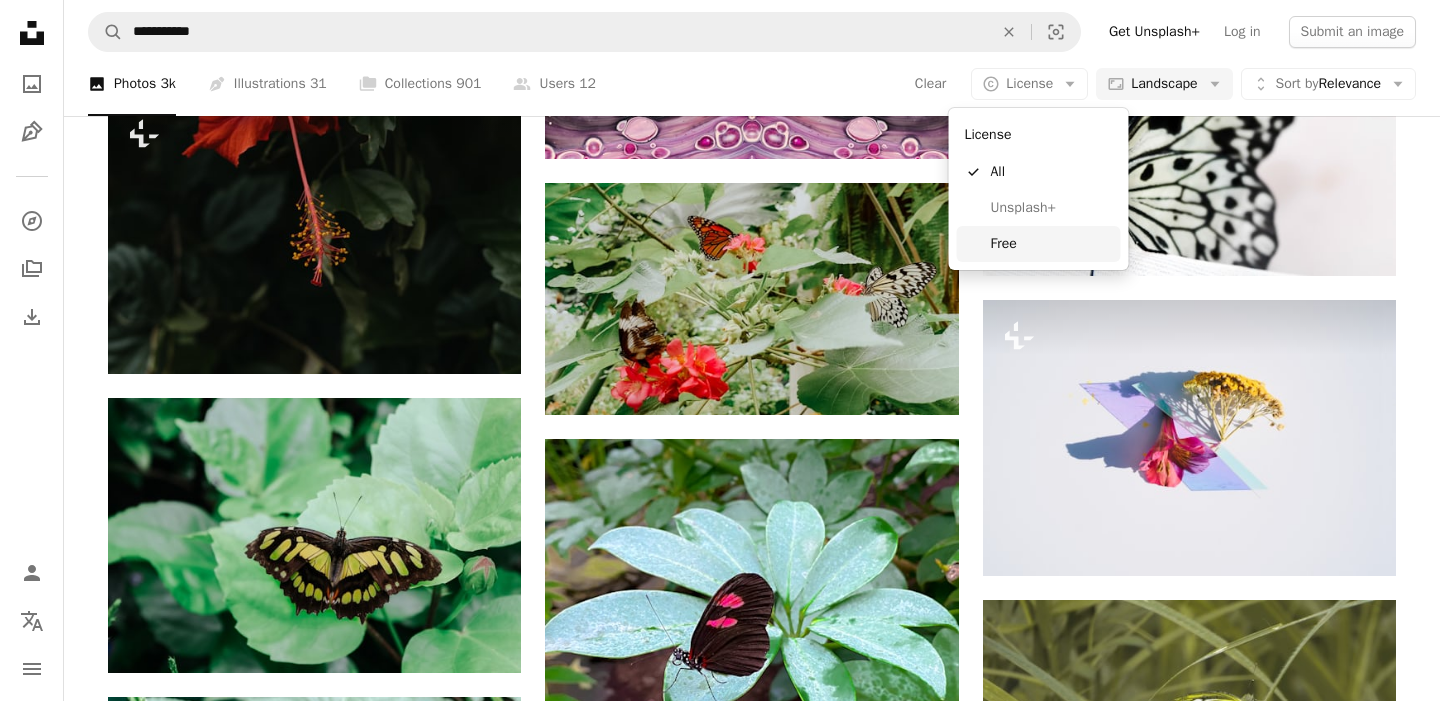 click on "Free" at bounding box center [1052, 244] 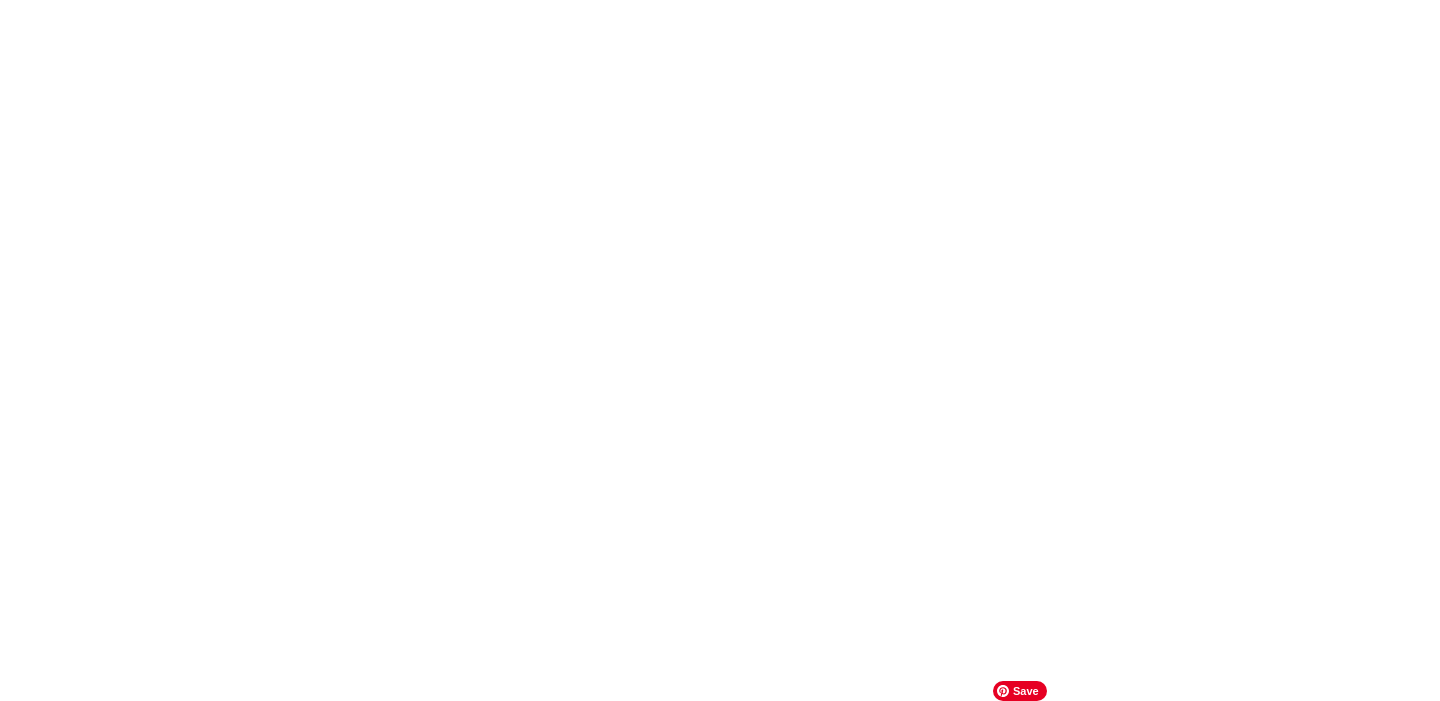 scroll, scrollTop: 0, scrollLeft: 0, axis: both 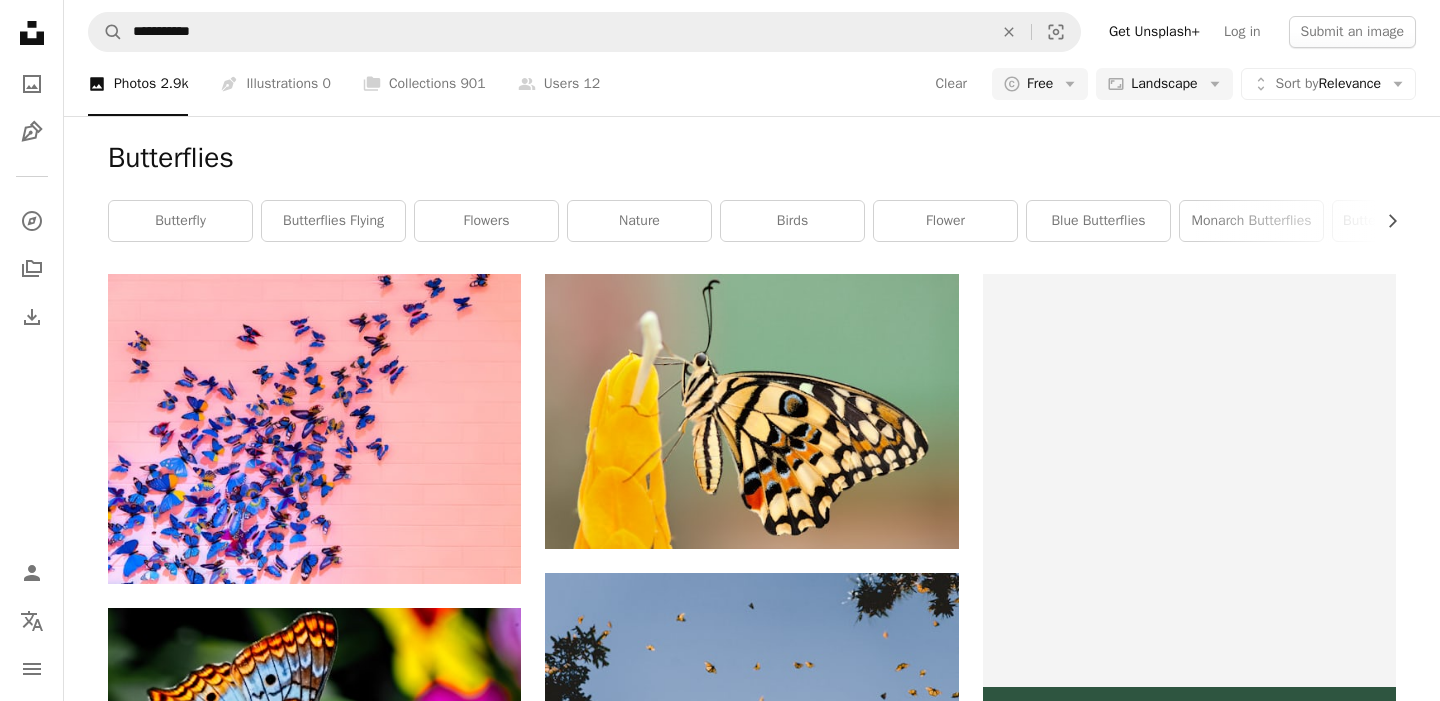 type 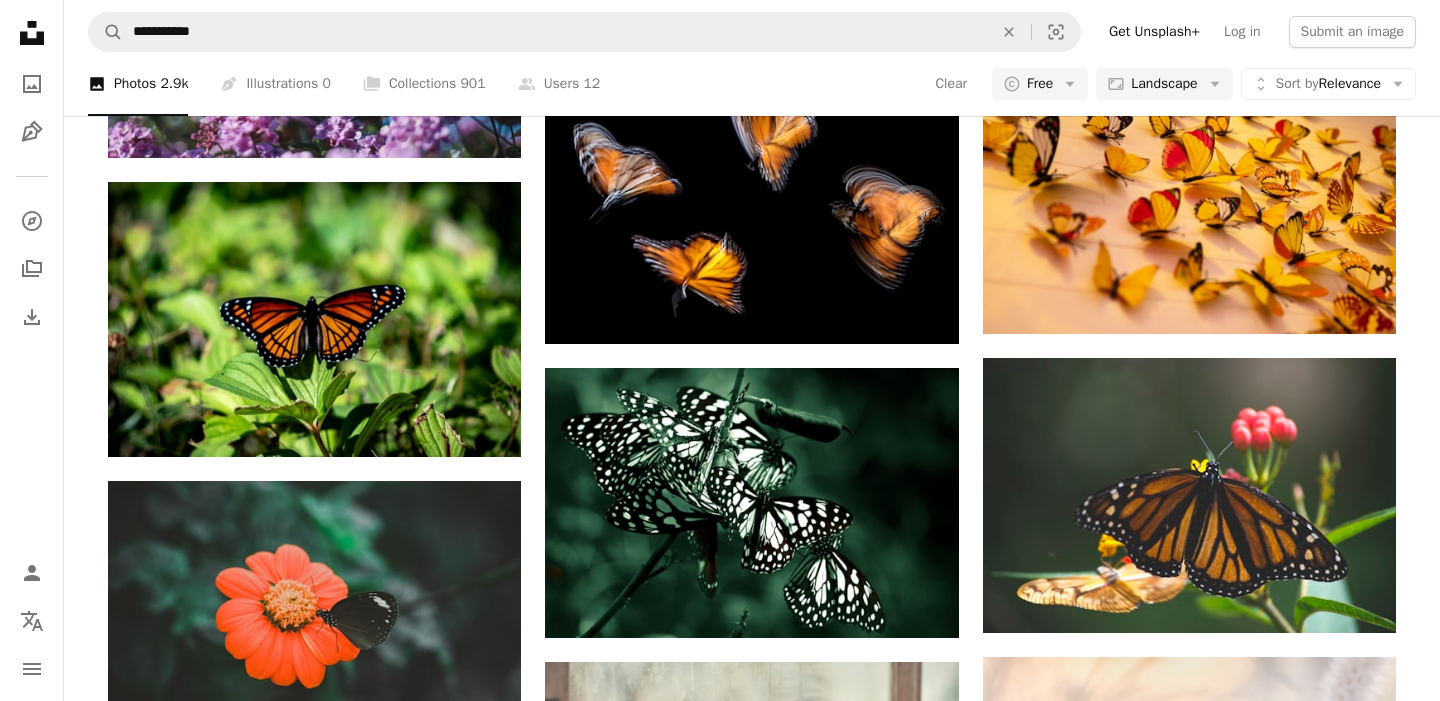 scroll, scrollTop: 2280, scrollLeft: 0, axis: vertical 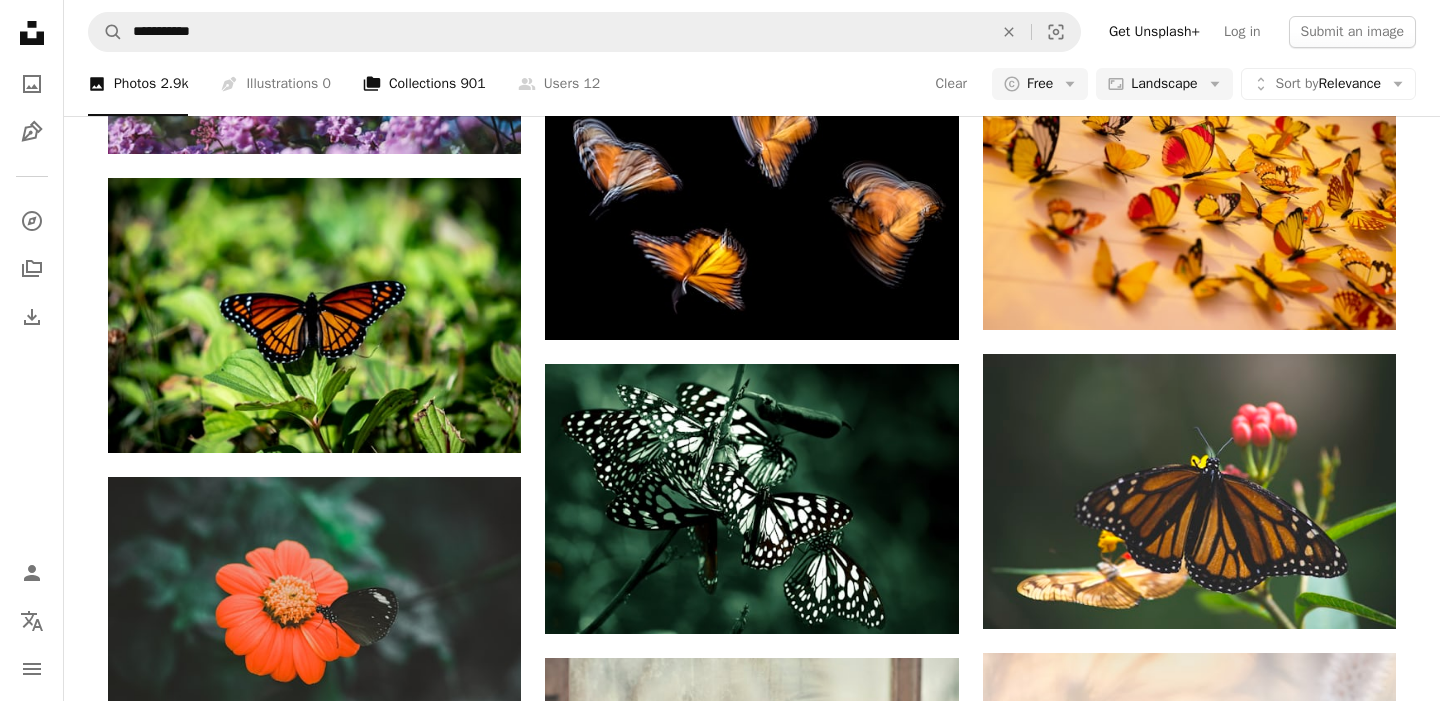 click on "A stack of folders Collections   901" at bounding box center (424, 84) 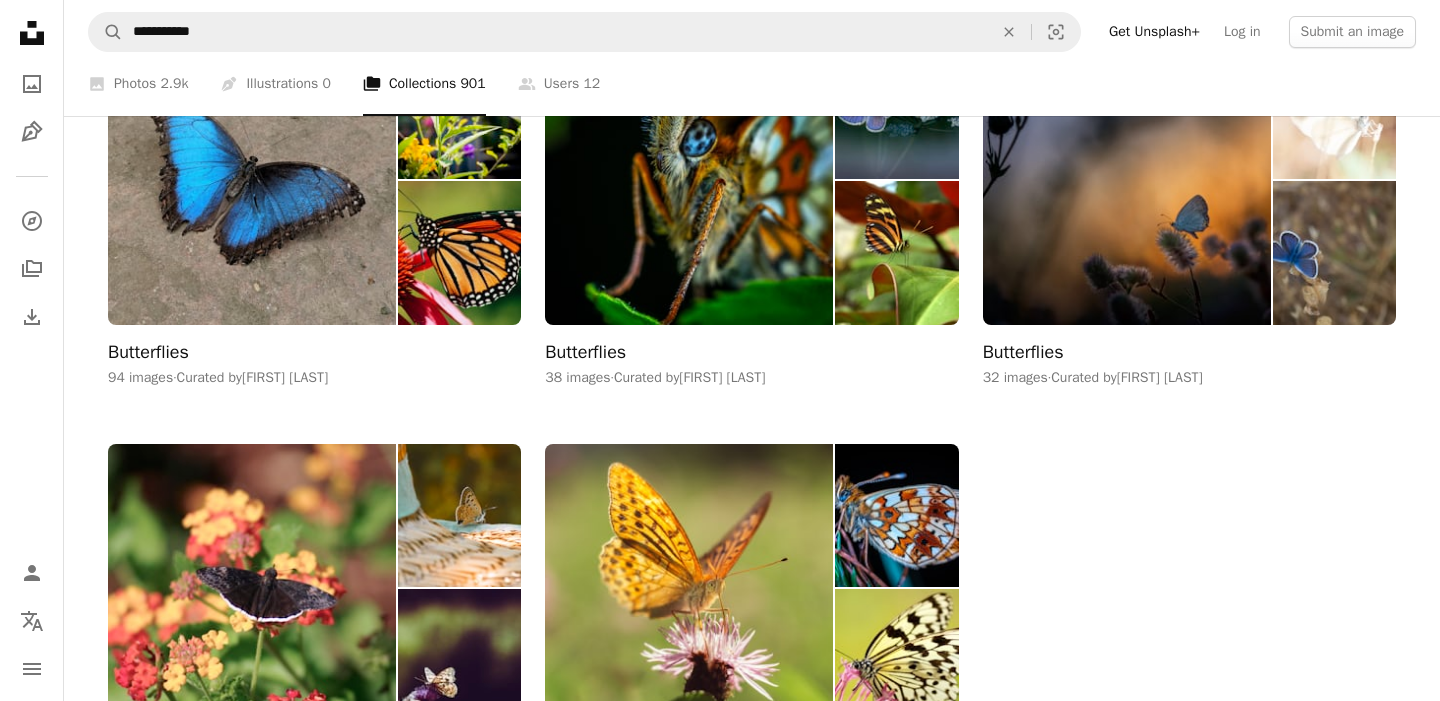 scroll, scrollTop: 0, scrollLeft: 0, axis: both 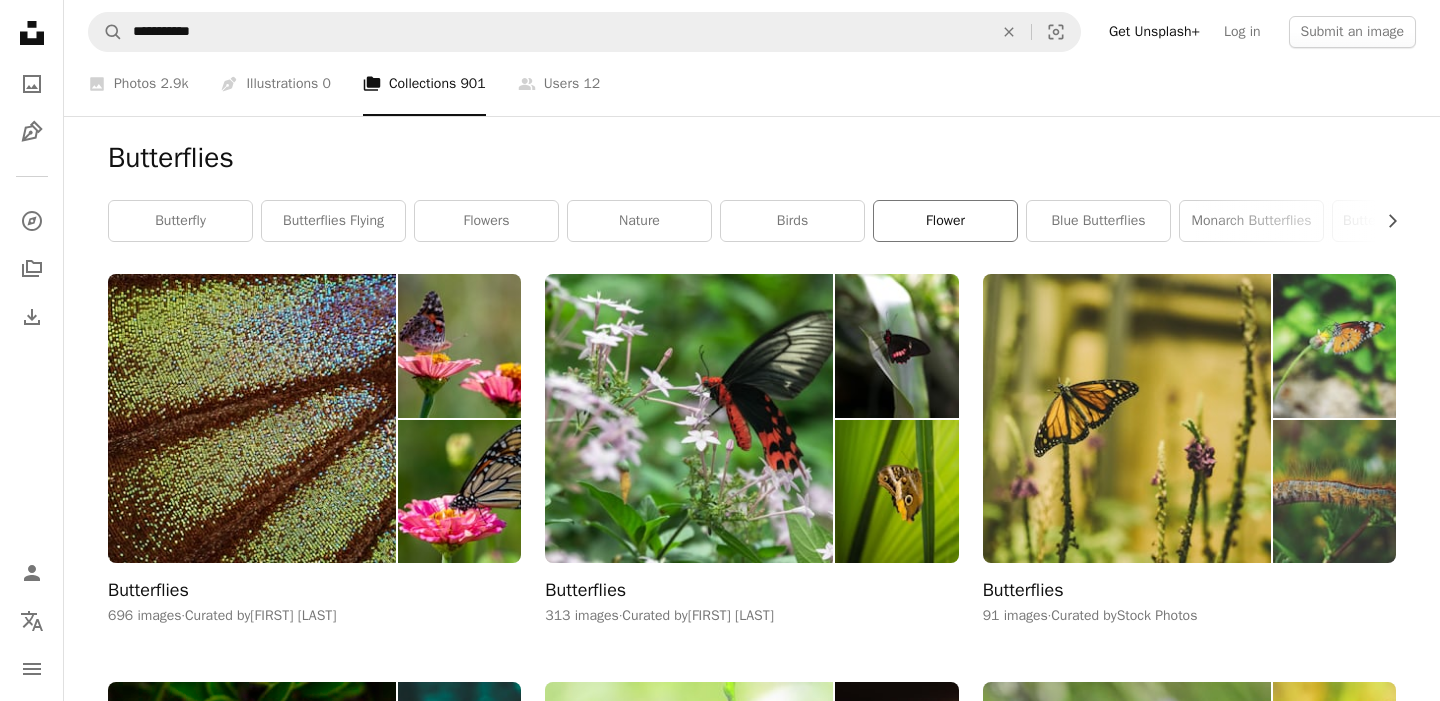 click on "flower" at bounding box center (945, 221) 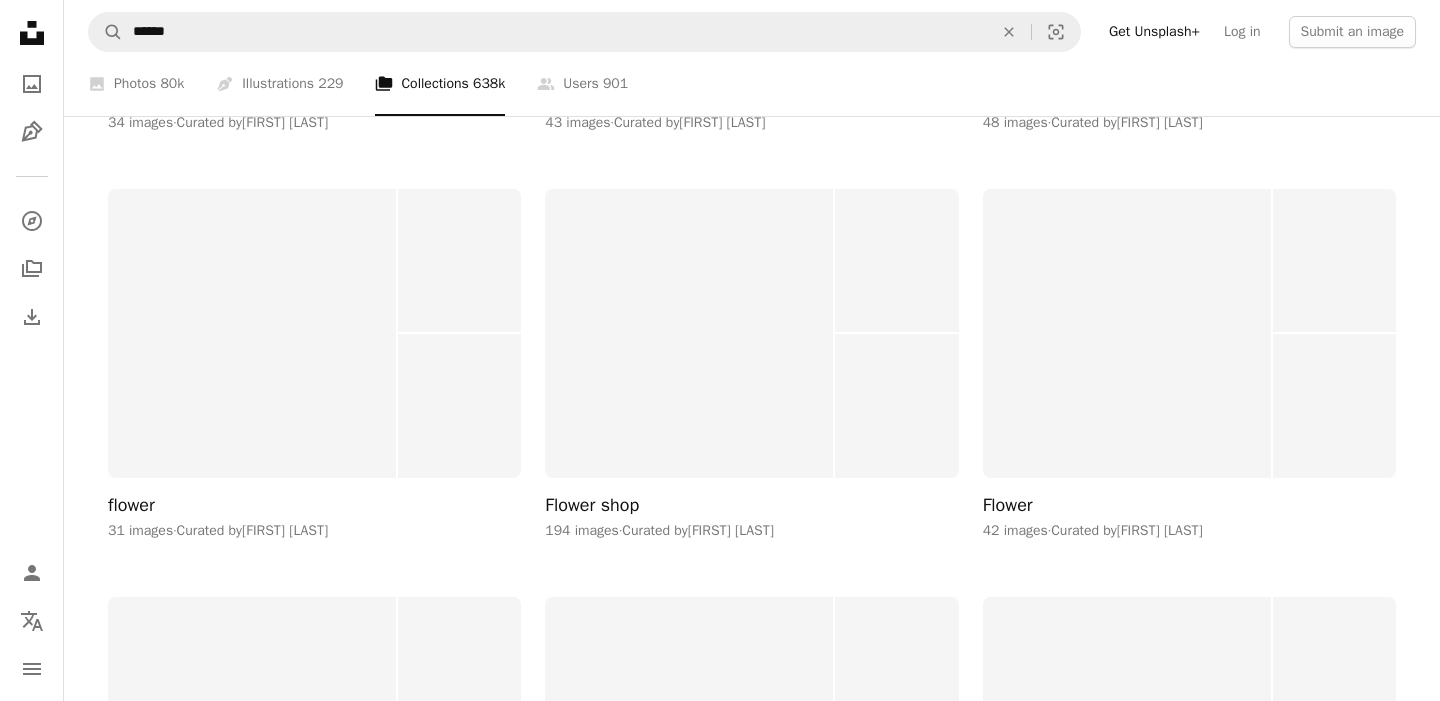 scroll, scrollTop: 38080, scrollLeft: 0, axis: vertical 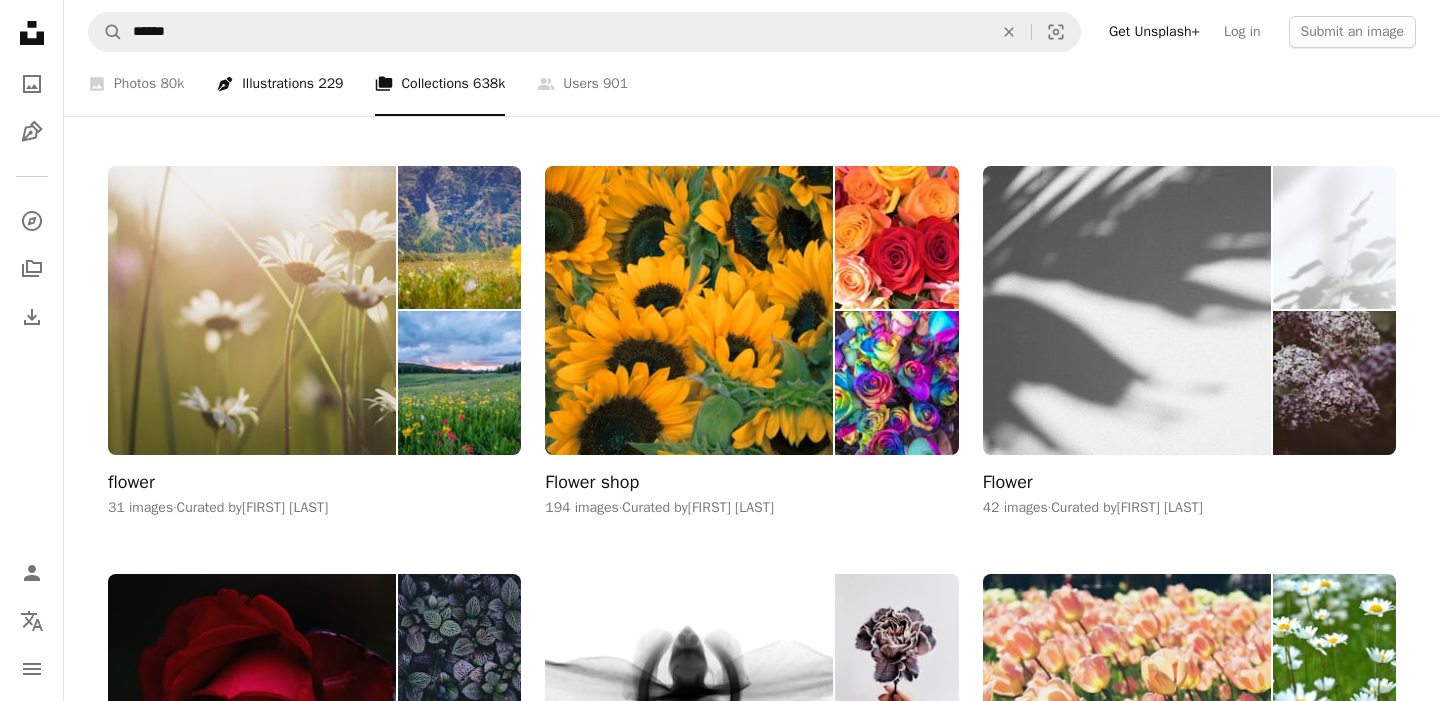 click on "Pen Tool Illustrations   229" at bounding box center [279, 84] 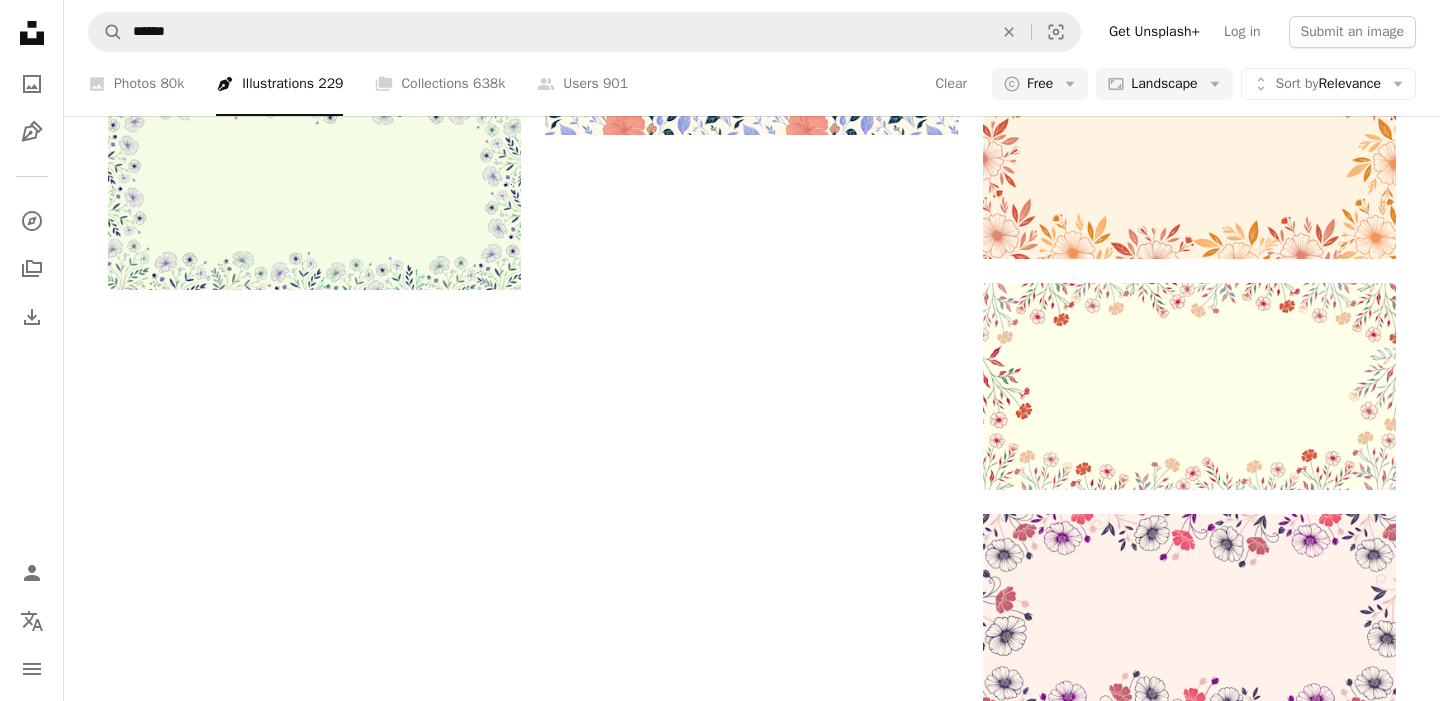 scroll, scrollTop: 2024, scrollLeft: 0, axis: vertical 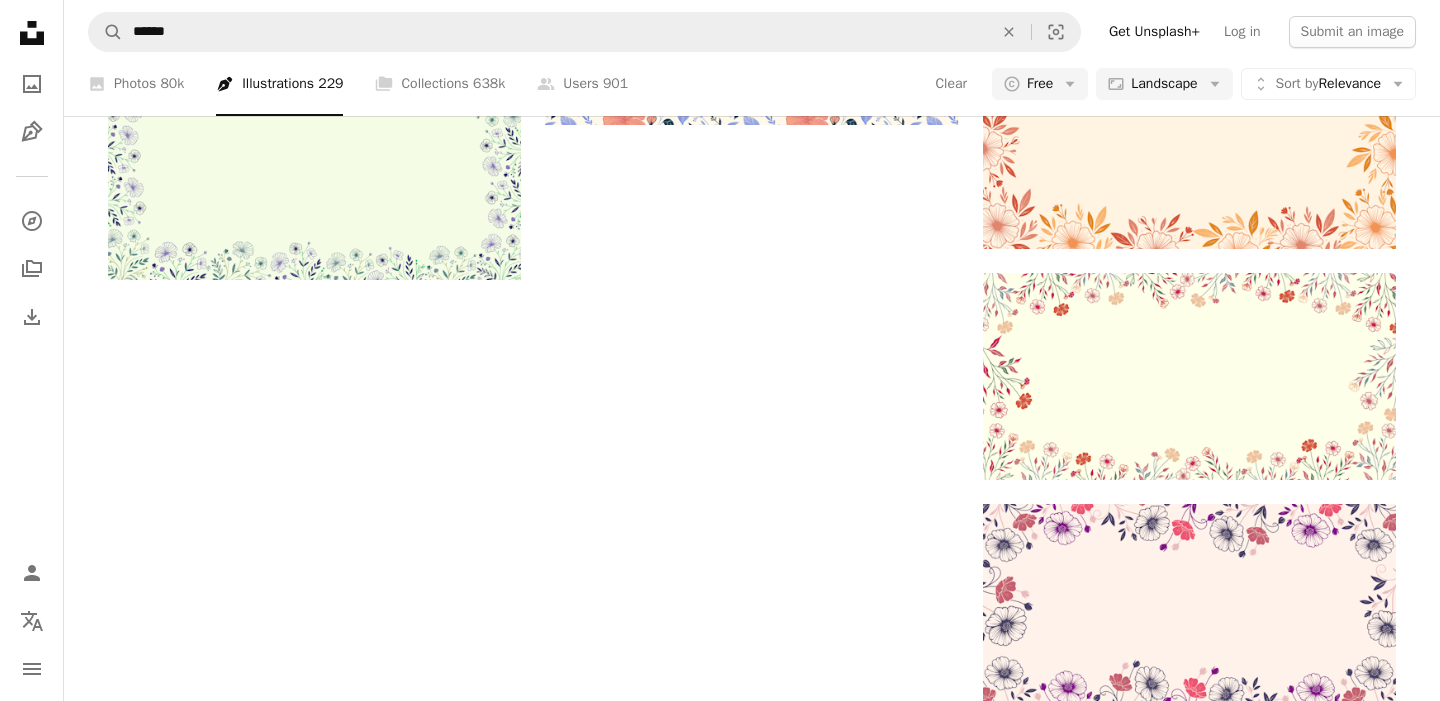 click on "Load more" at bounding box center [752, 1512] 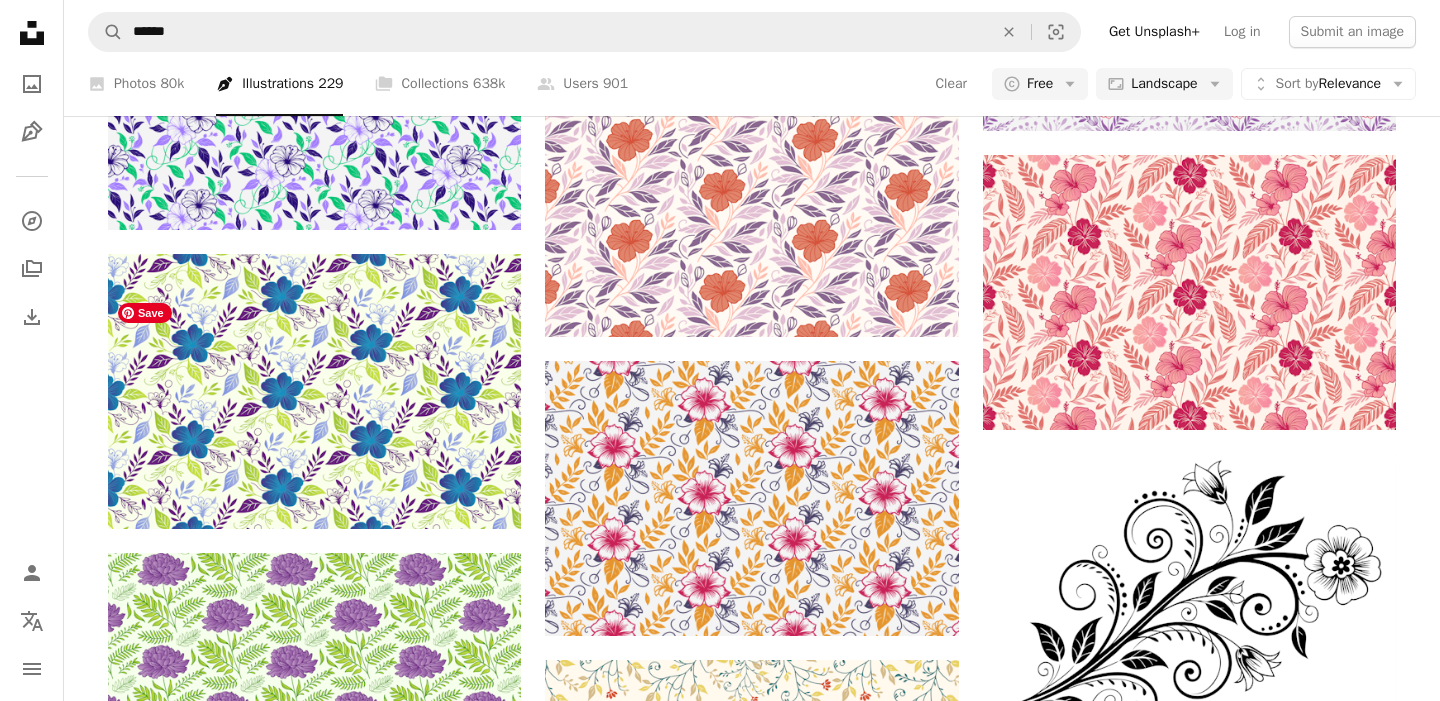 scroll, scrollTop: 15328, scrollLeft: 0, axis: vertical 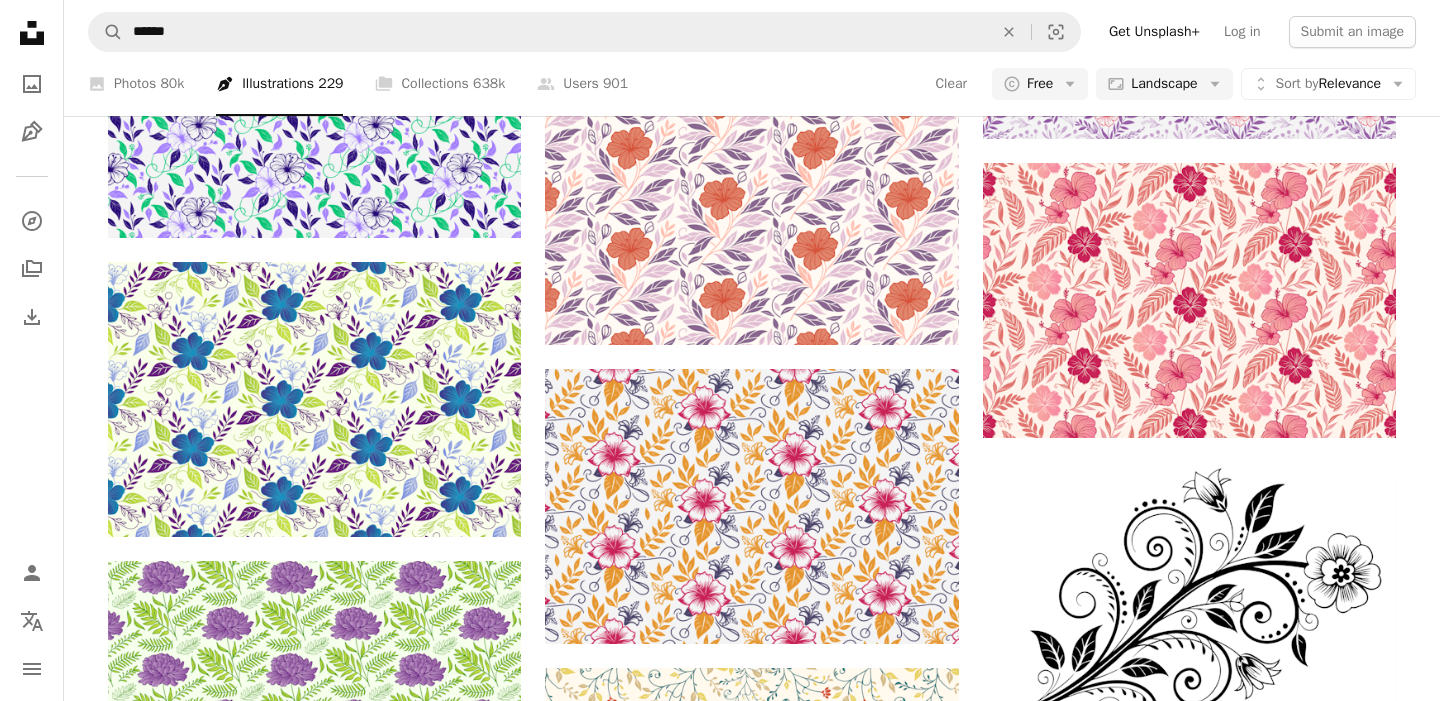 click on "A plus sign" at bounding box center (481, 896) 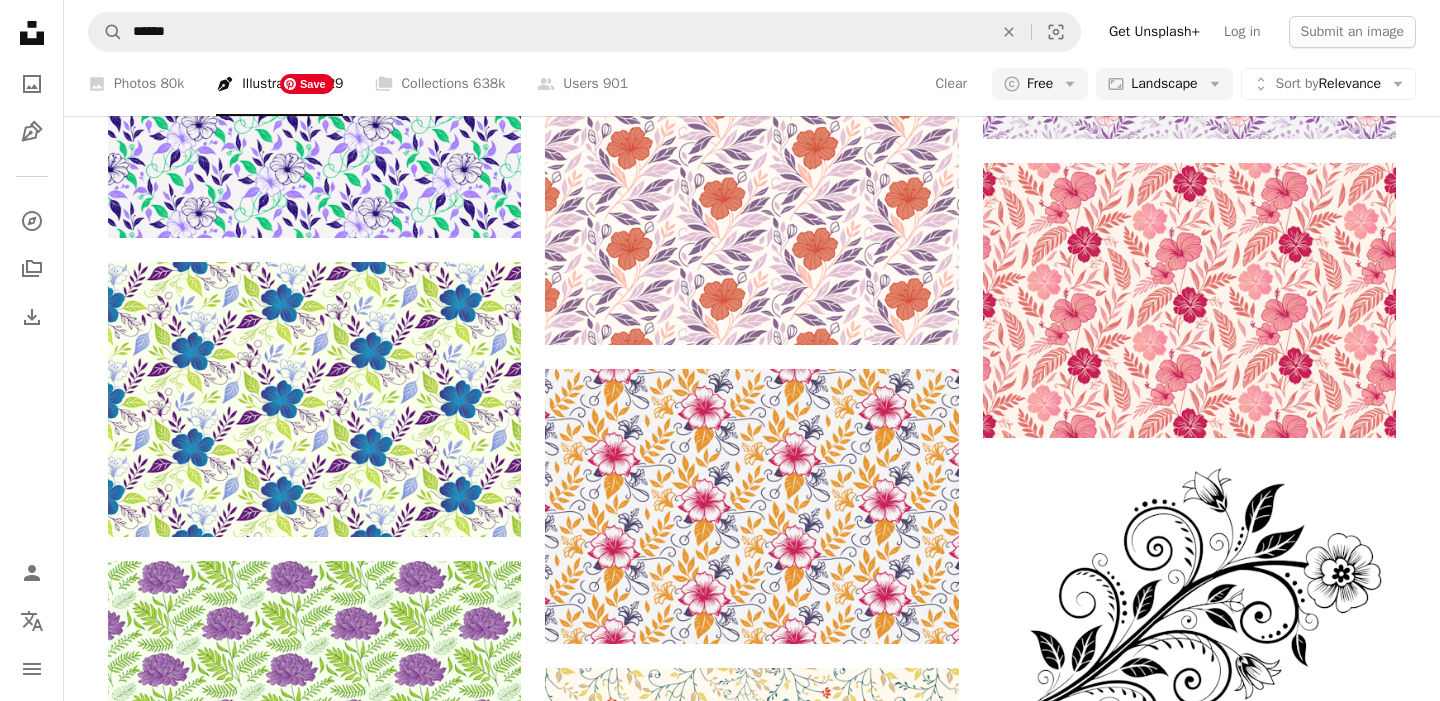 type on "**********" 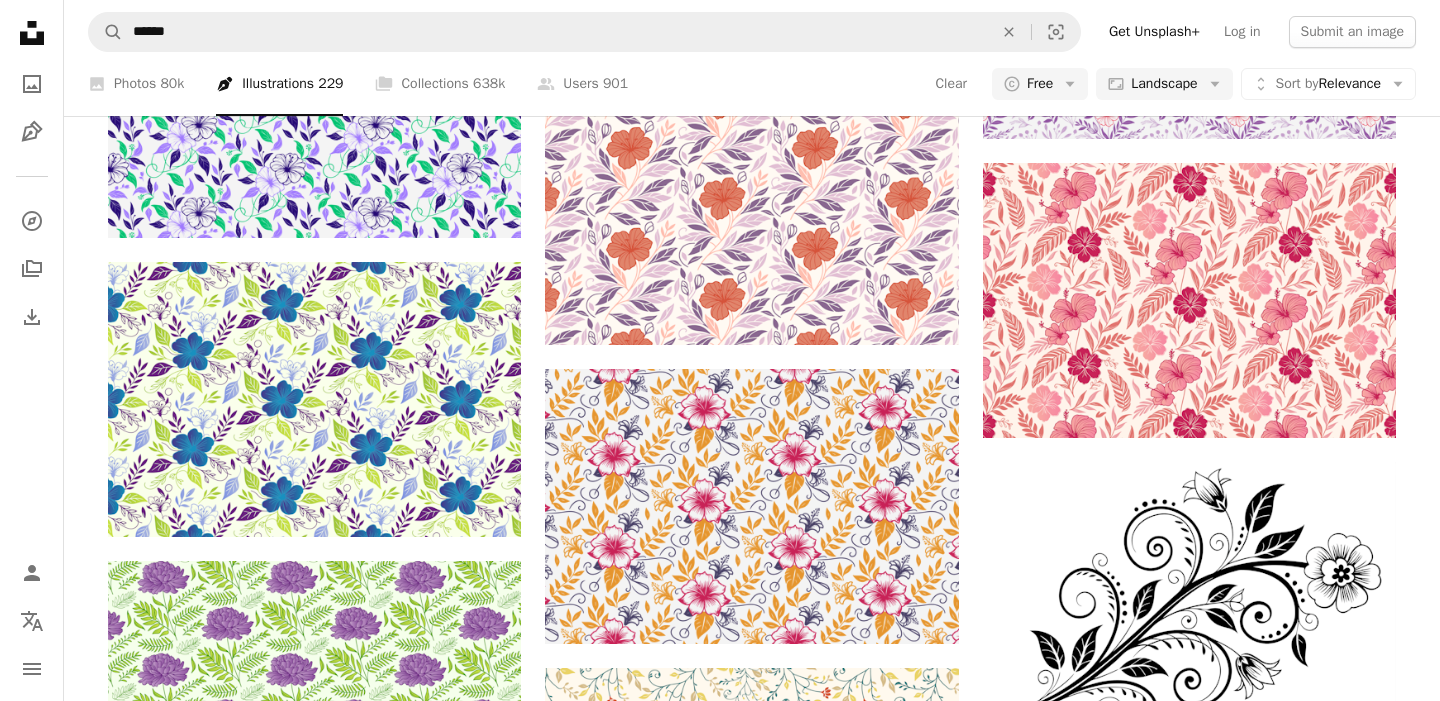 click on "An X shape Join Unsplash Already have an account?  Login First name Last name Email Username  (only letters, numbers and underscores) Password  (min. 8 char) Join By joining, you agree to the  Terms  and  Privacy Policy ." at bounding box center (720, 17324) 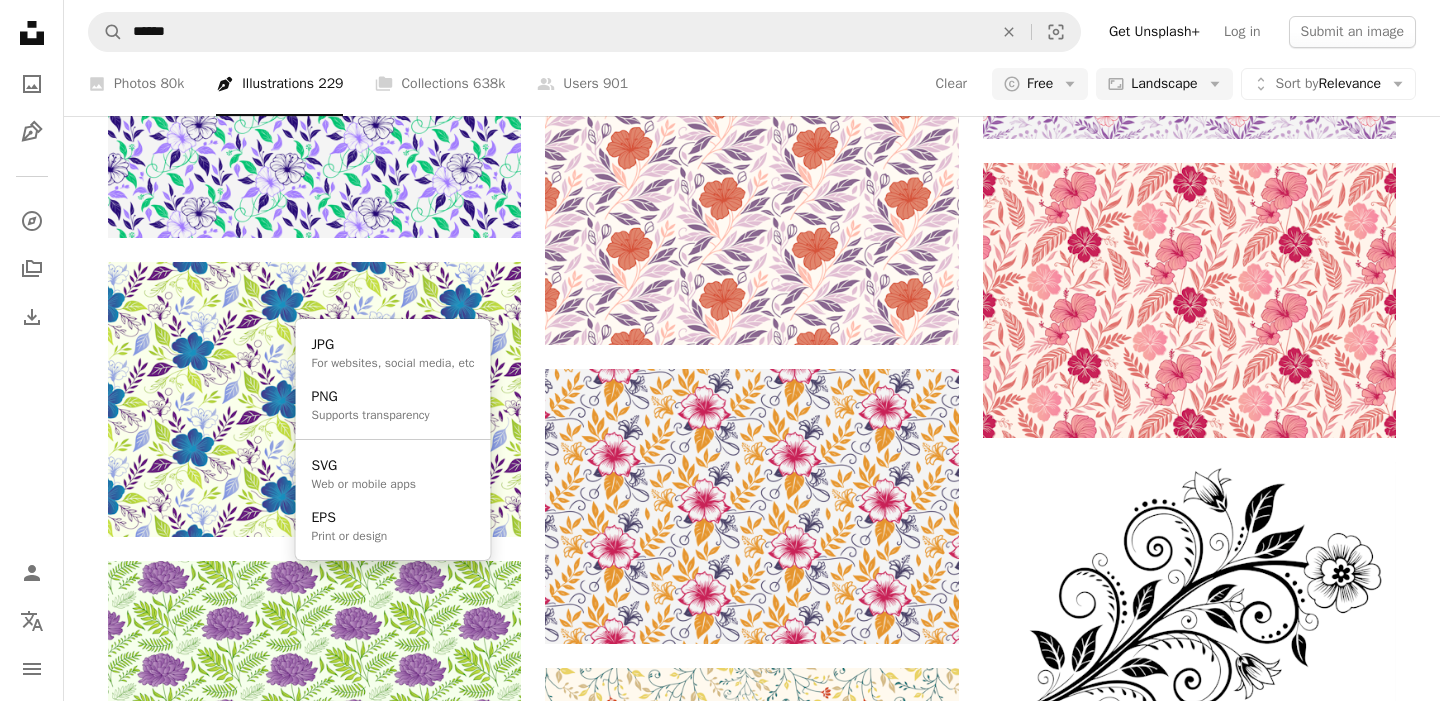 click on "Arrow pointing down" 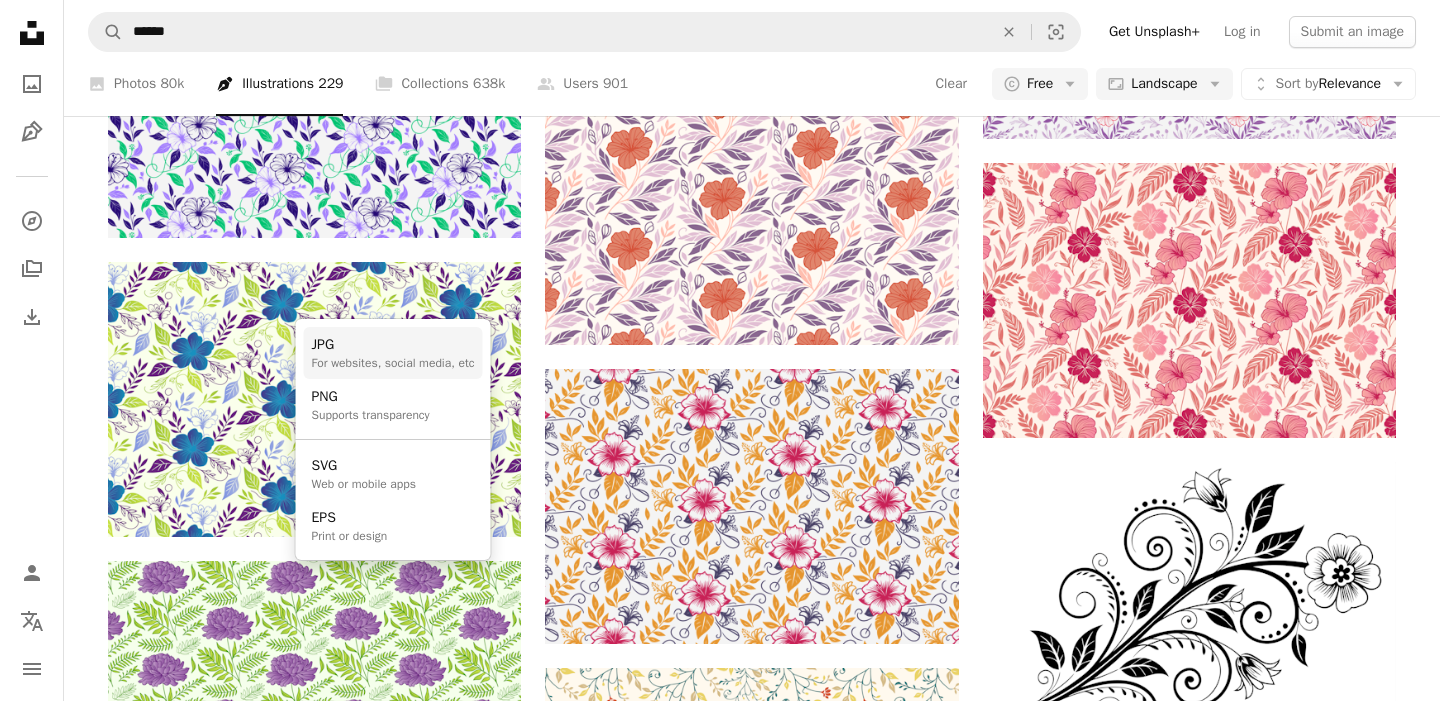 click on "For websites, social media, etc" at bounding box center (393, 363) 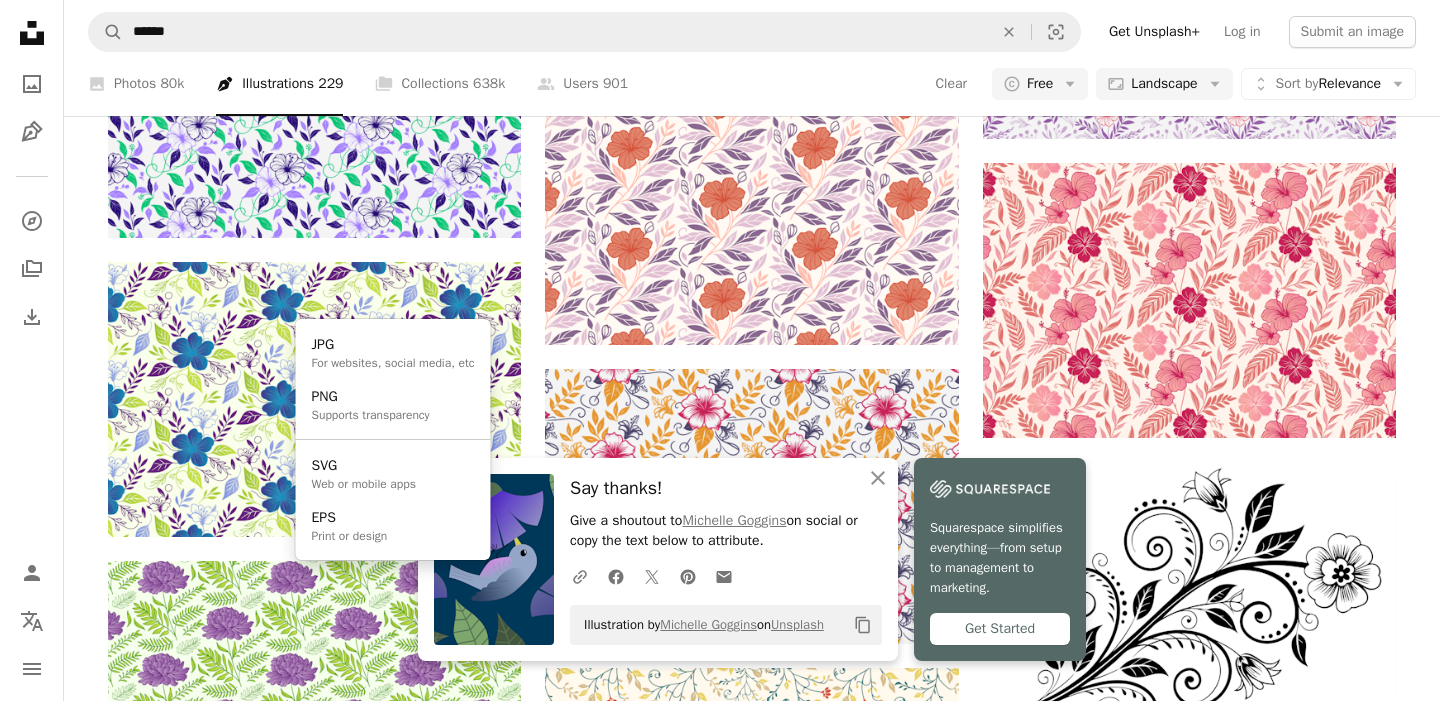 click on "Arrow pointing down" 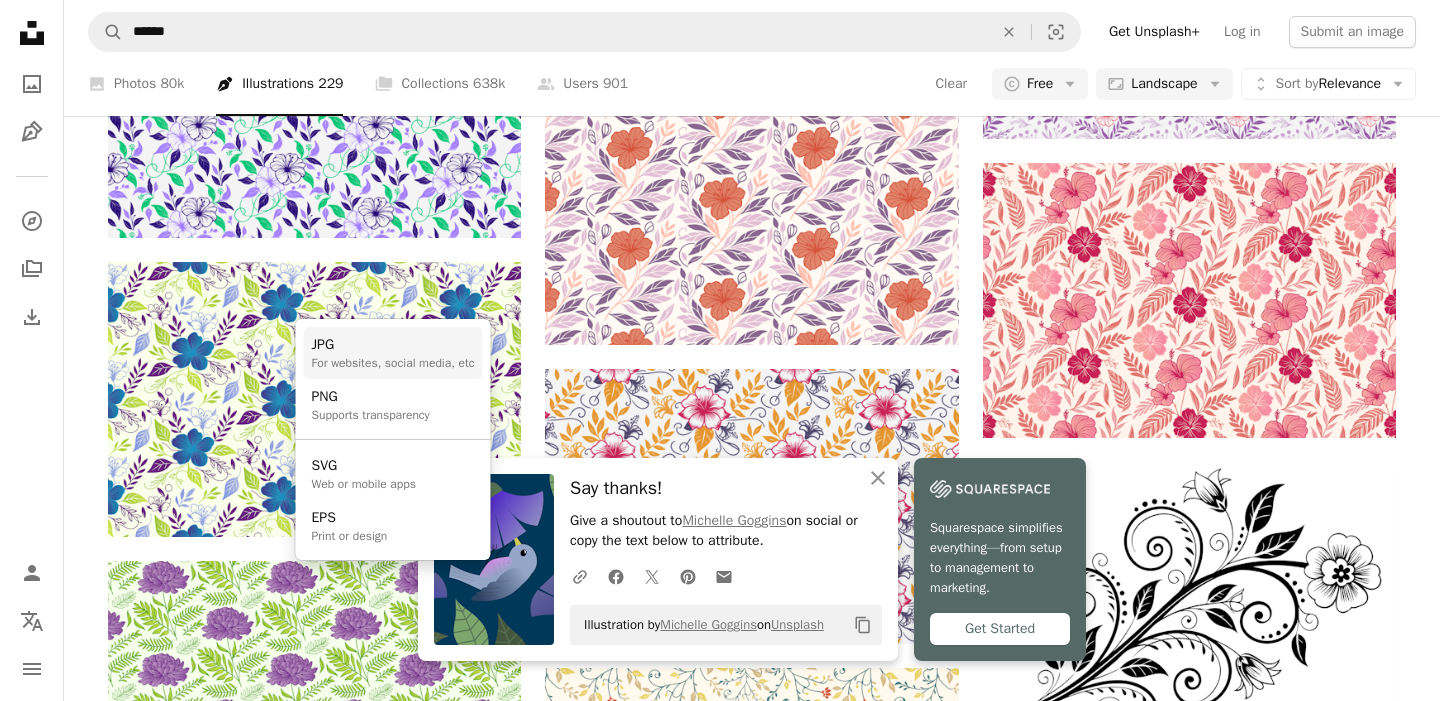 click on "JPG" at bounding box center [393, 345] 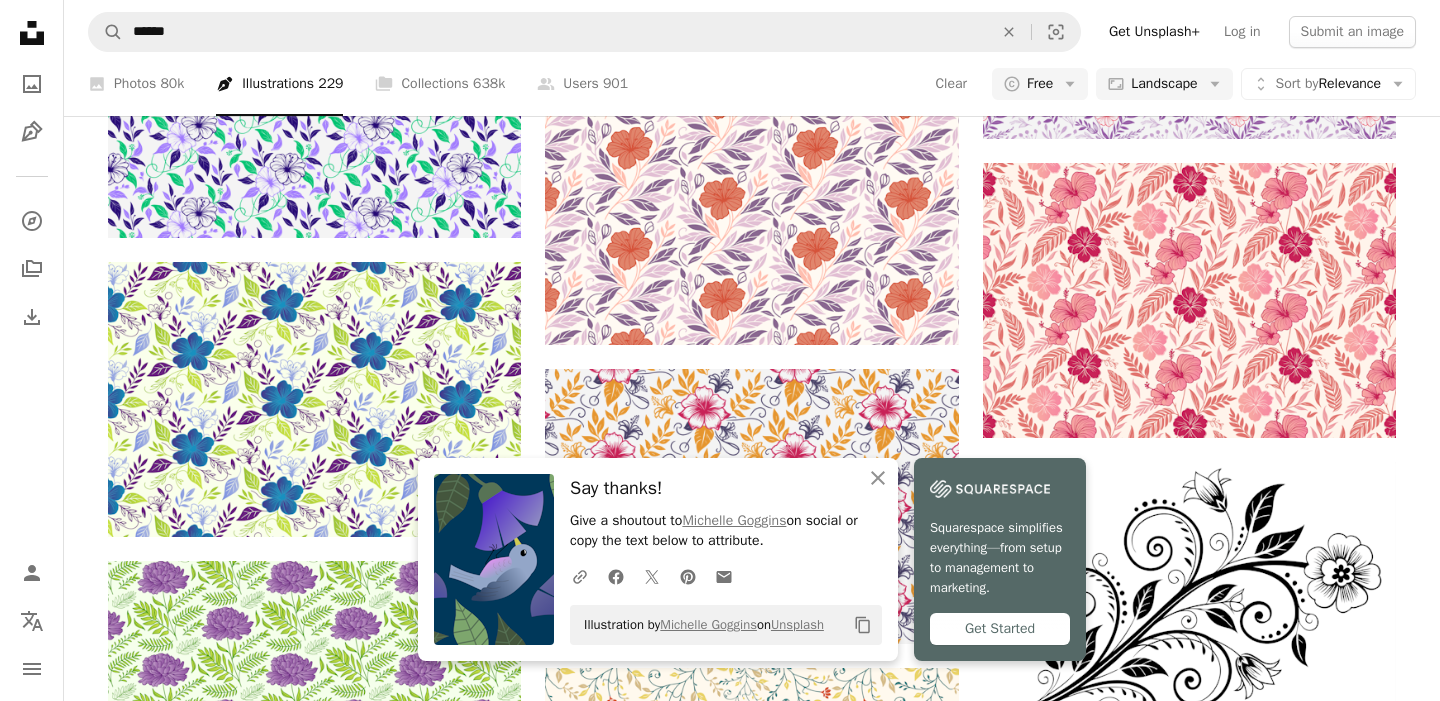 click on "A plus sign" at bounding box center (481, 896) 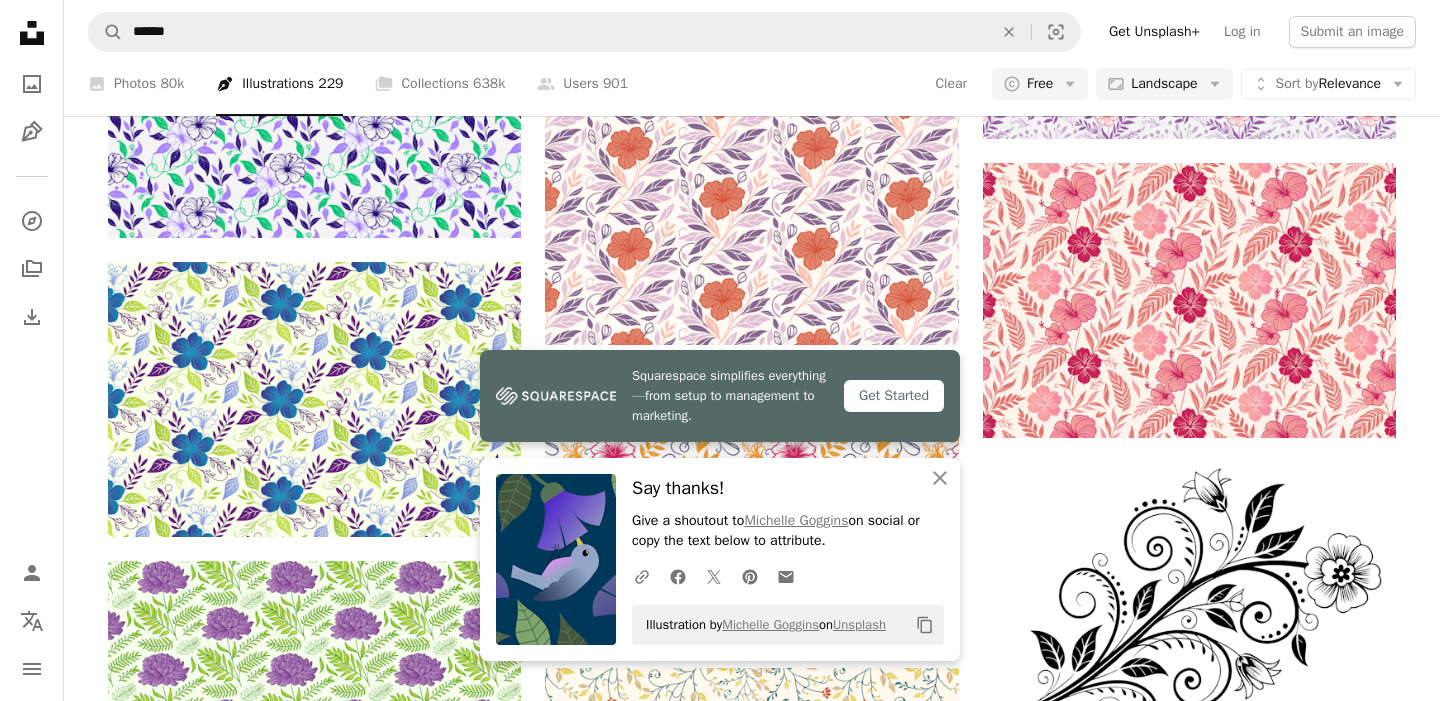type on "**********" 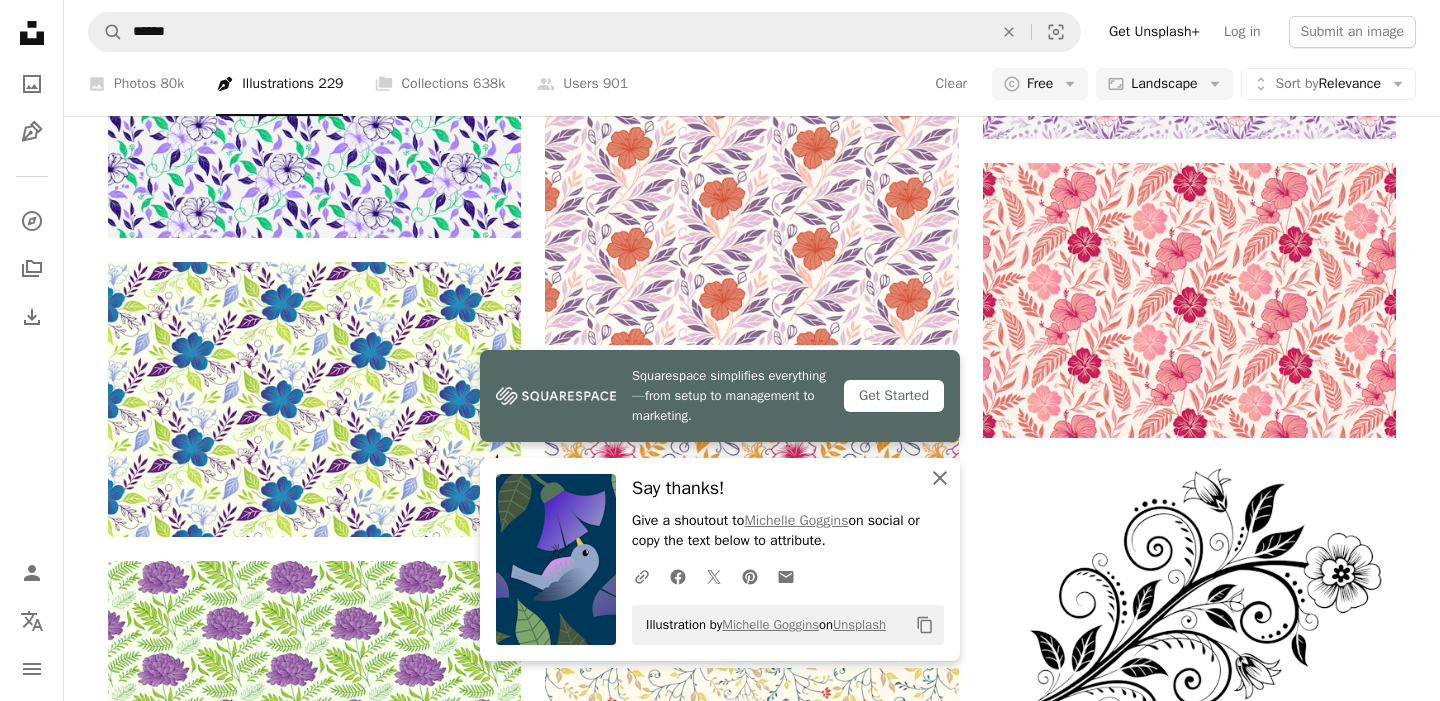 click on "An X shape" 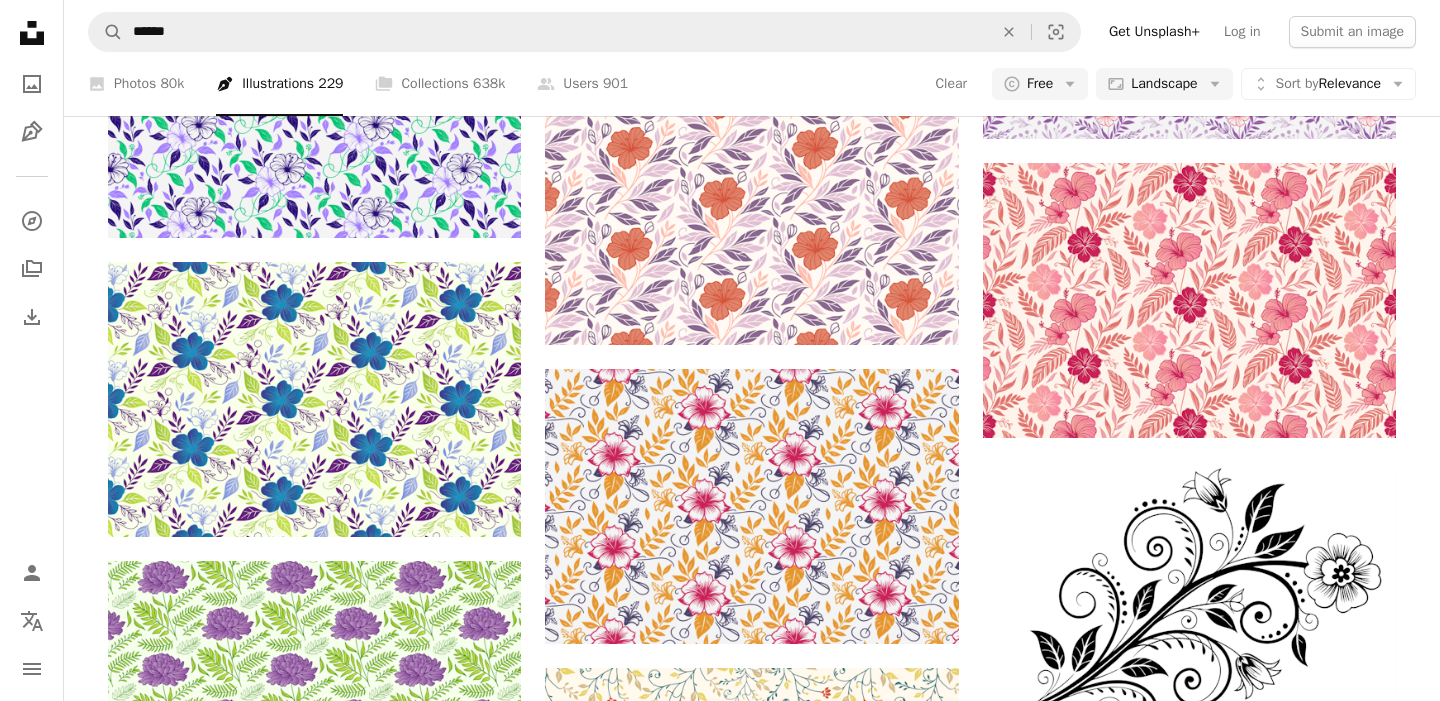 click on "An X shape Join Unsplash Already have an account?  Login First name Last name Email Username  (only letters, numbers and underscores) Password  (min. 8 char) Join By joining, you agree to the  Terms  and  Privacy Policy ." at bounding box center (720, 17324) 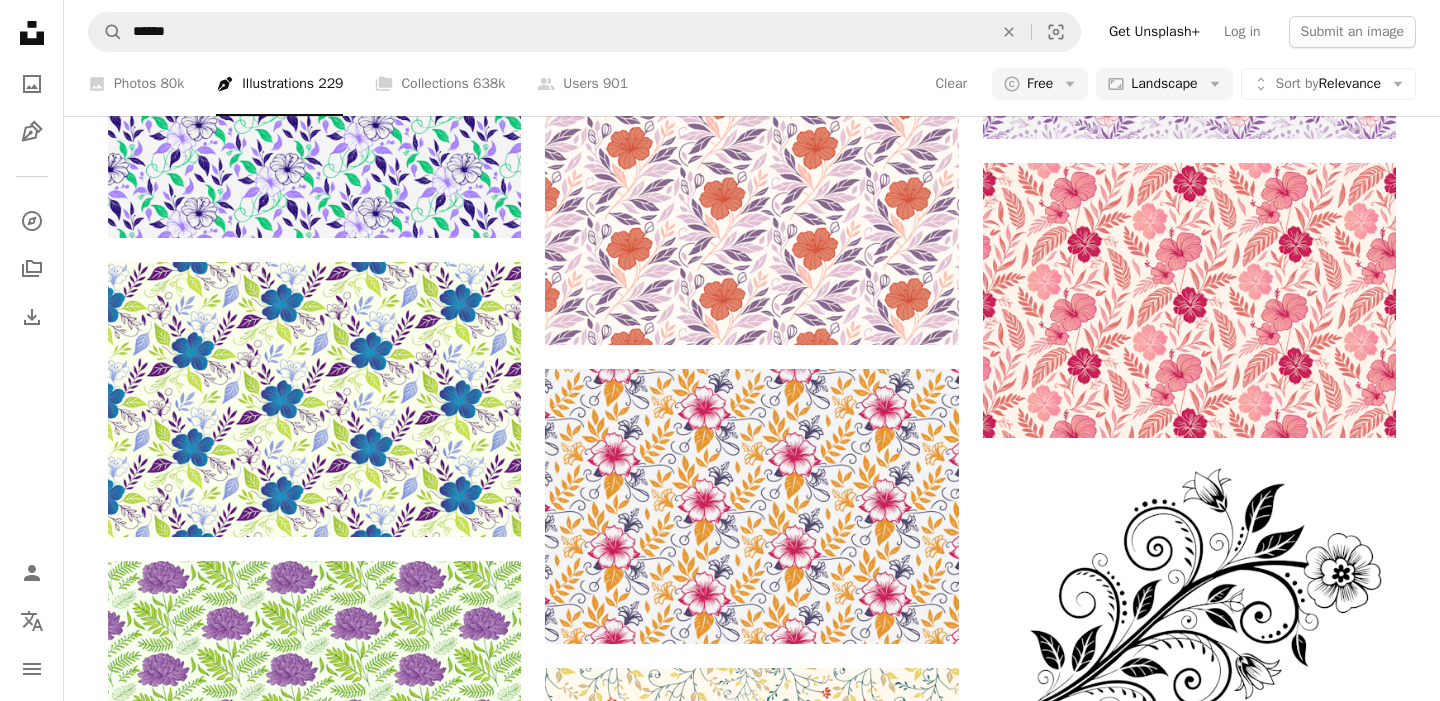 scroll, scrollTop: 15333, scrollLeft: 0, axis: vertical 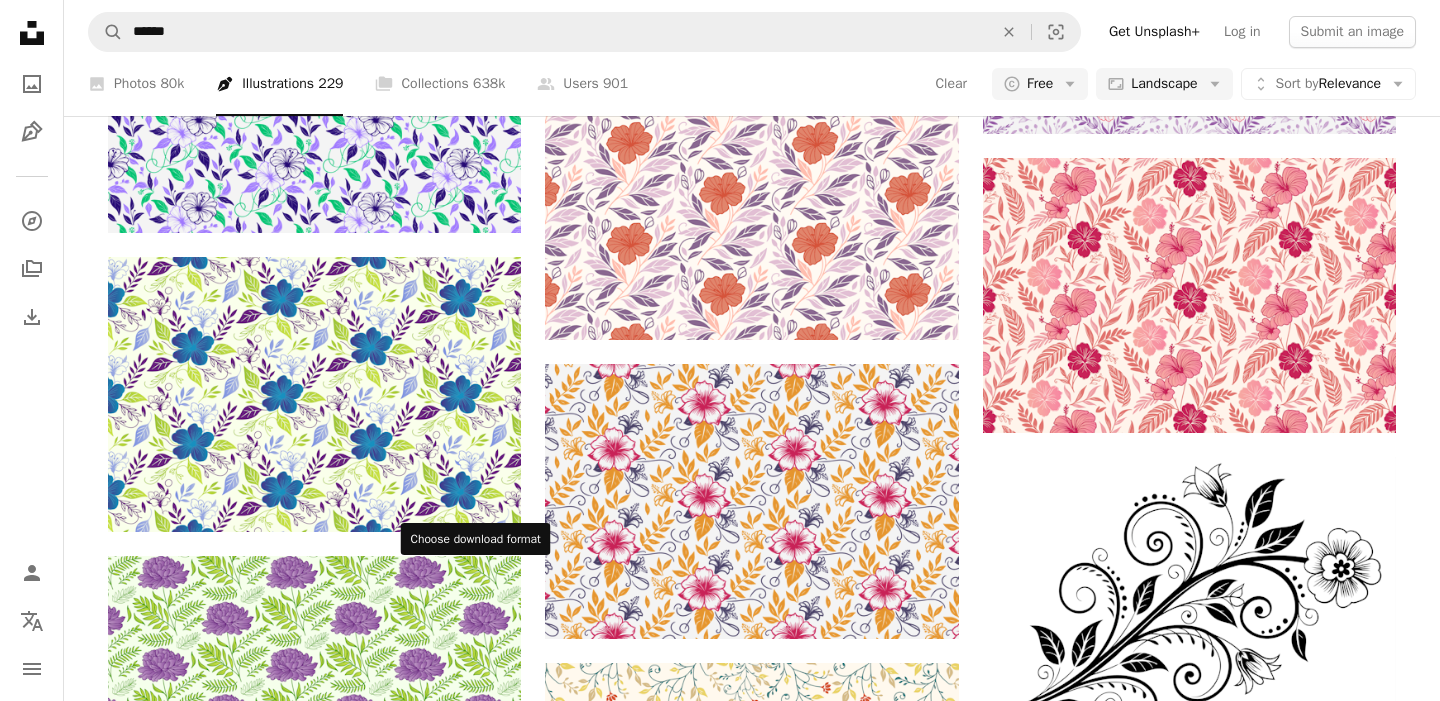 click on "Arrow pointing down" at bounding box center (481, 1139) 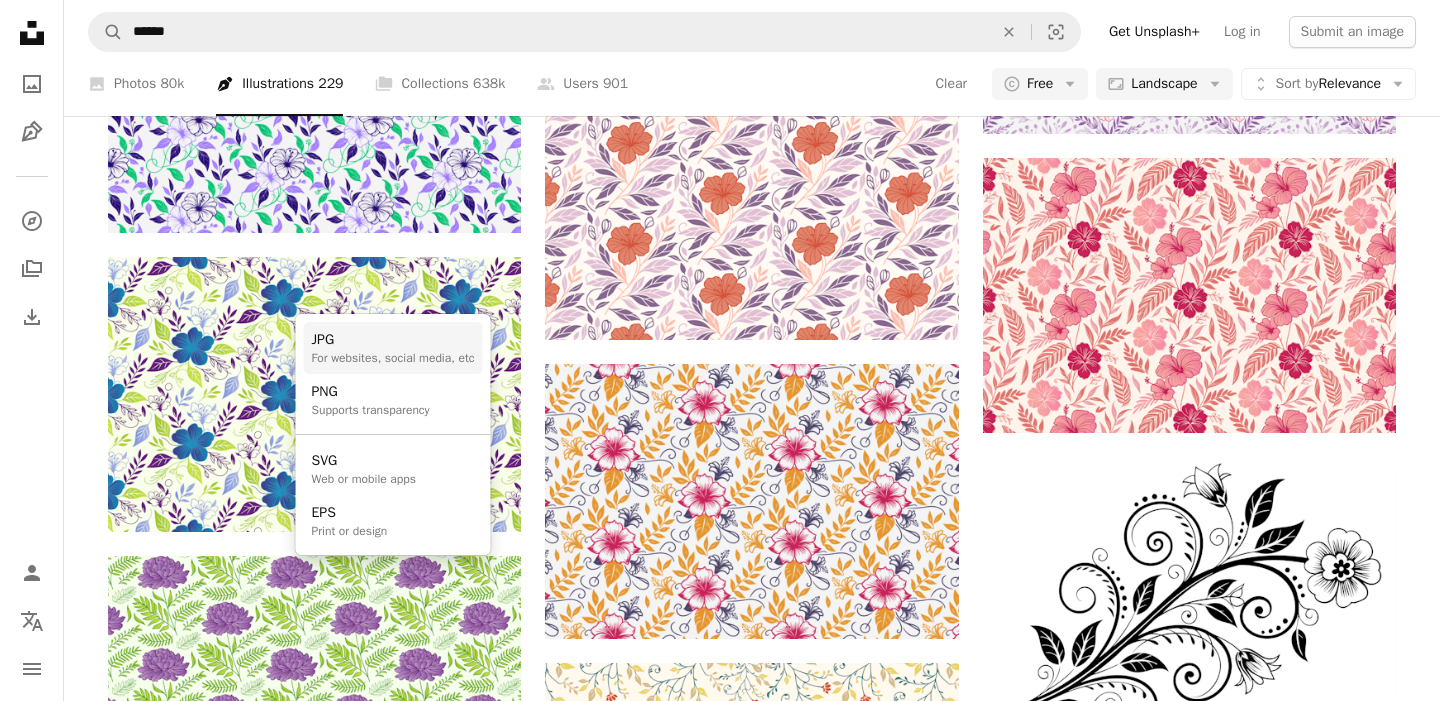click on "JPG" at bounding box center (393, 340) 